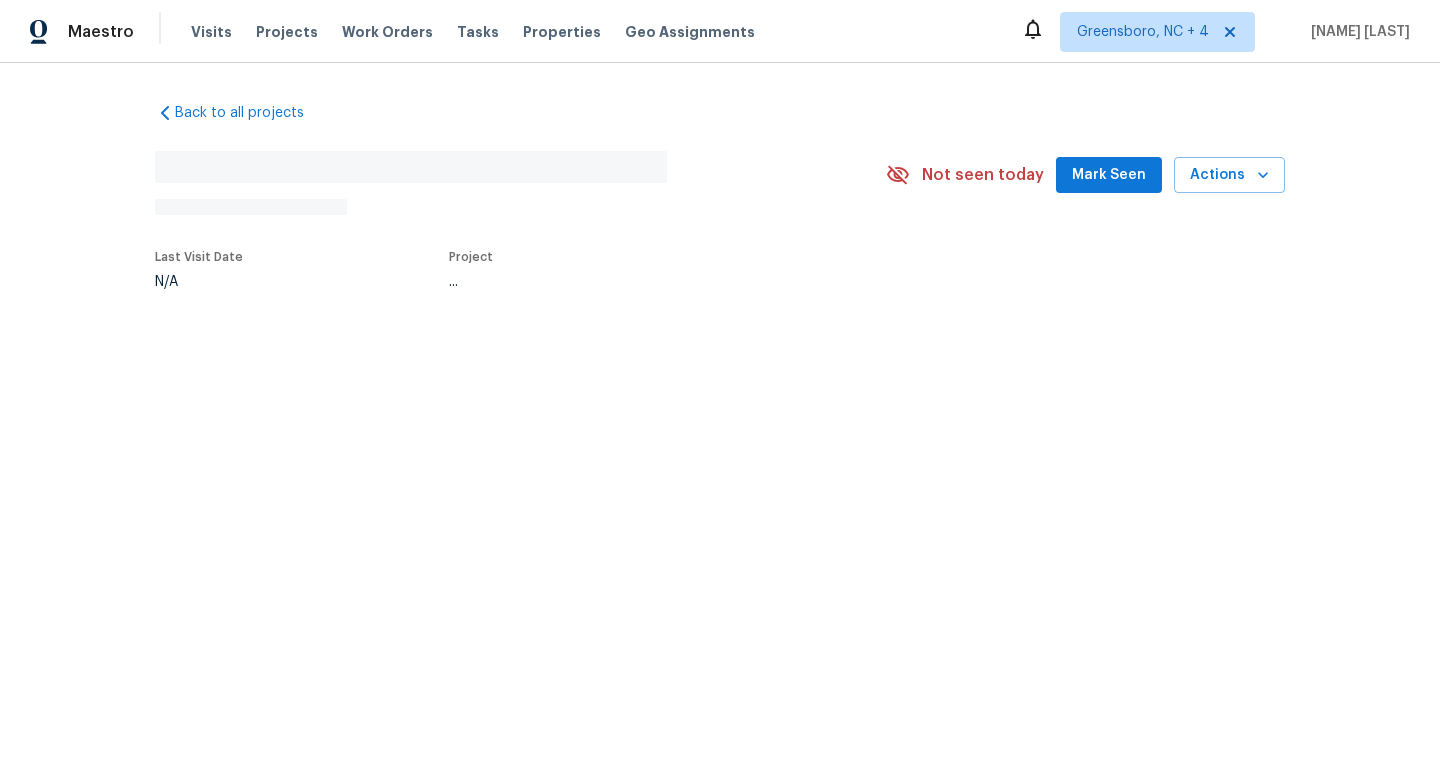 scroll, scrollTop: 0, scrollLeft: 0, axis: both 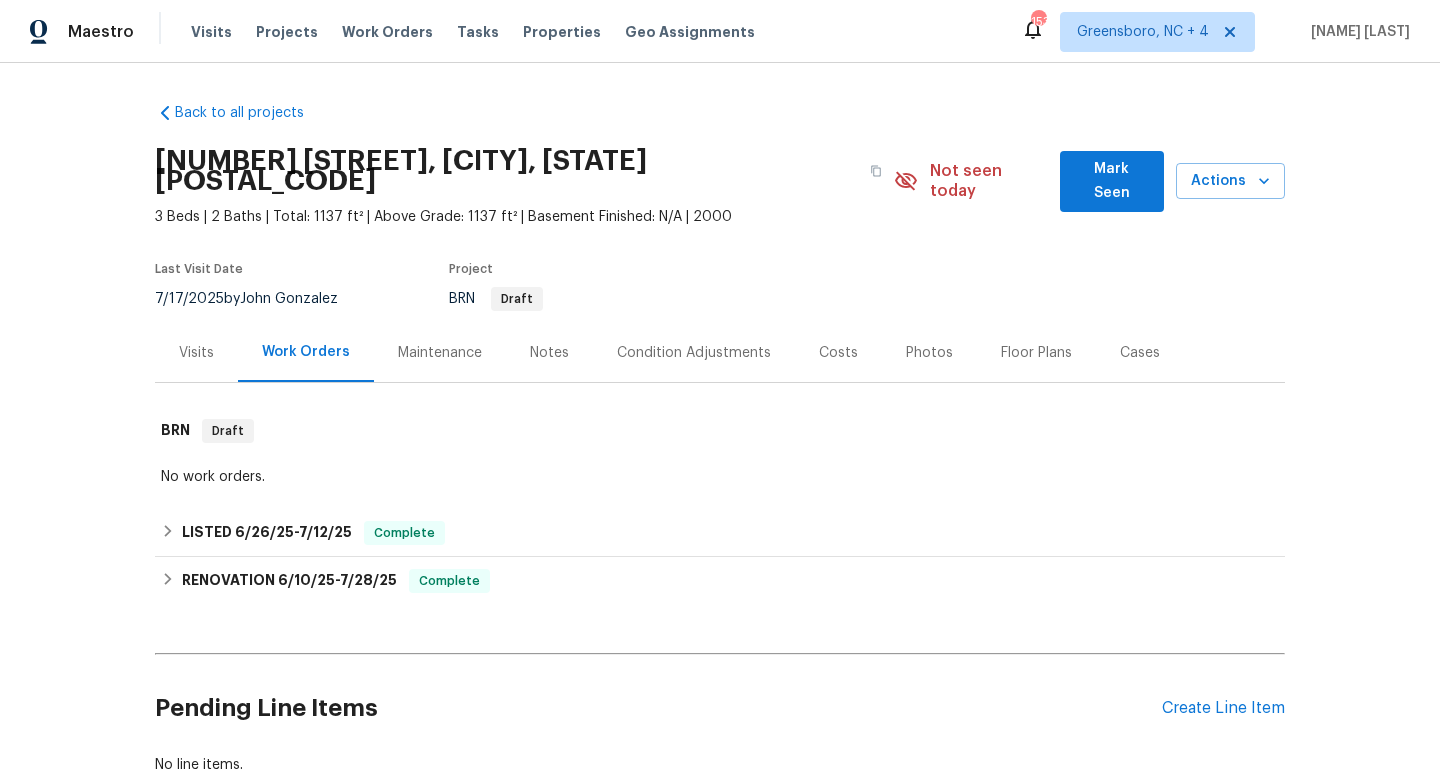 click on "Visits" at bounding box center (196, 353) 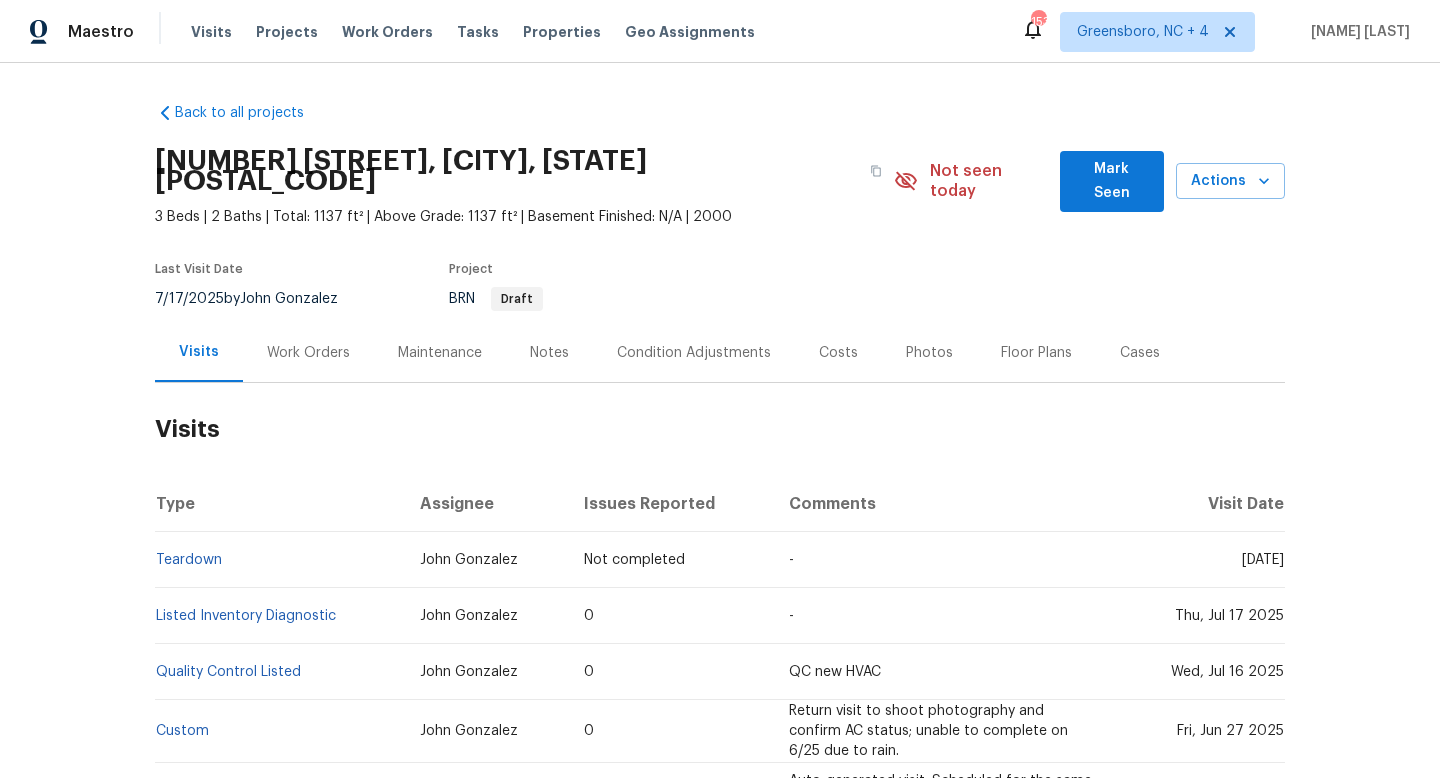 click on "Work Orders" at bounding box center [308, 353] 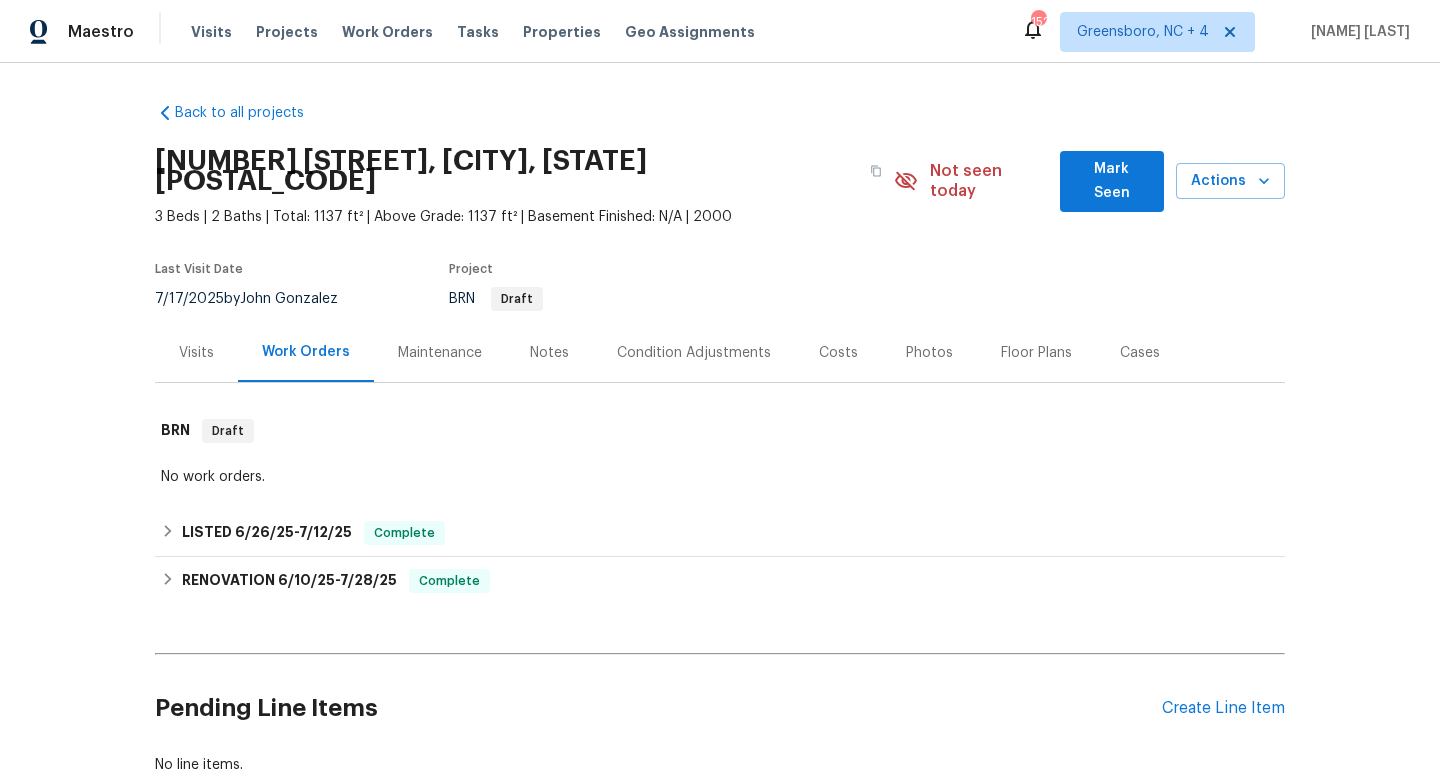 click on "[DATE]  by  [NAME] [LAST]" at bounding box center [258, 299] 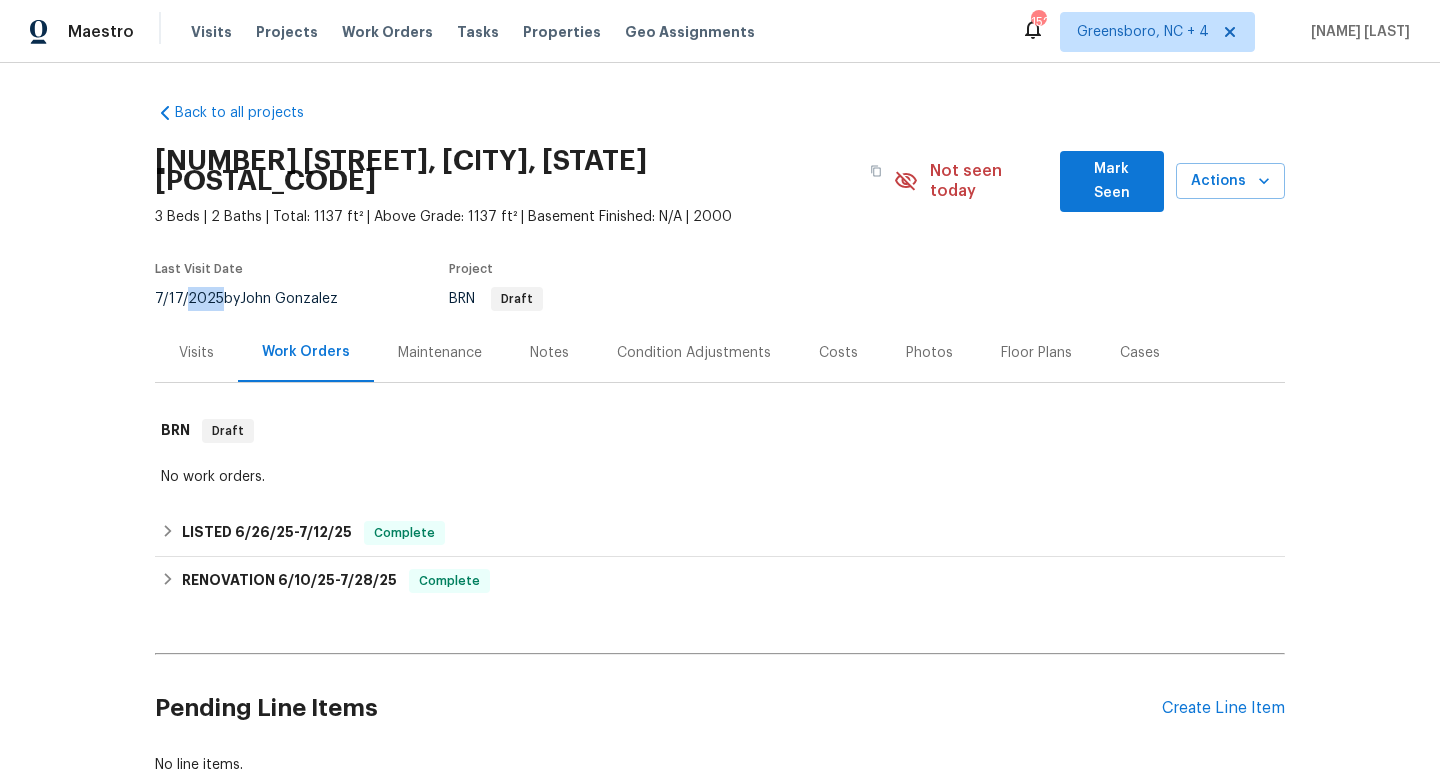 click on "[DATE]  by  [NAME] [LAST]" at bounding box center (258, 299) 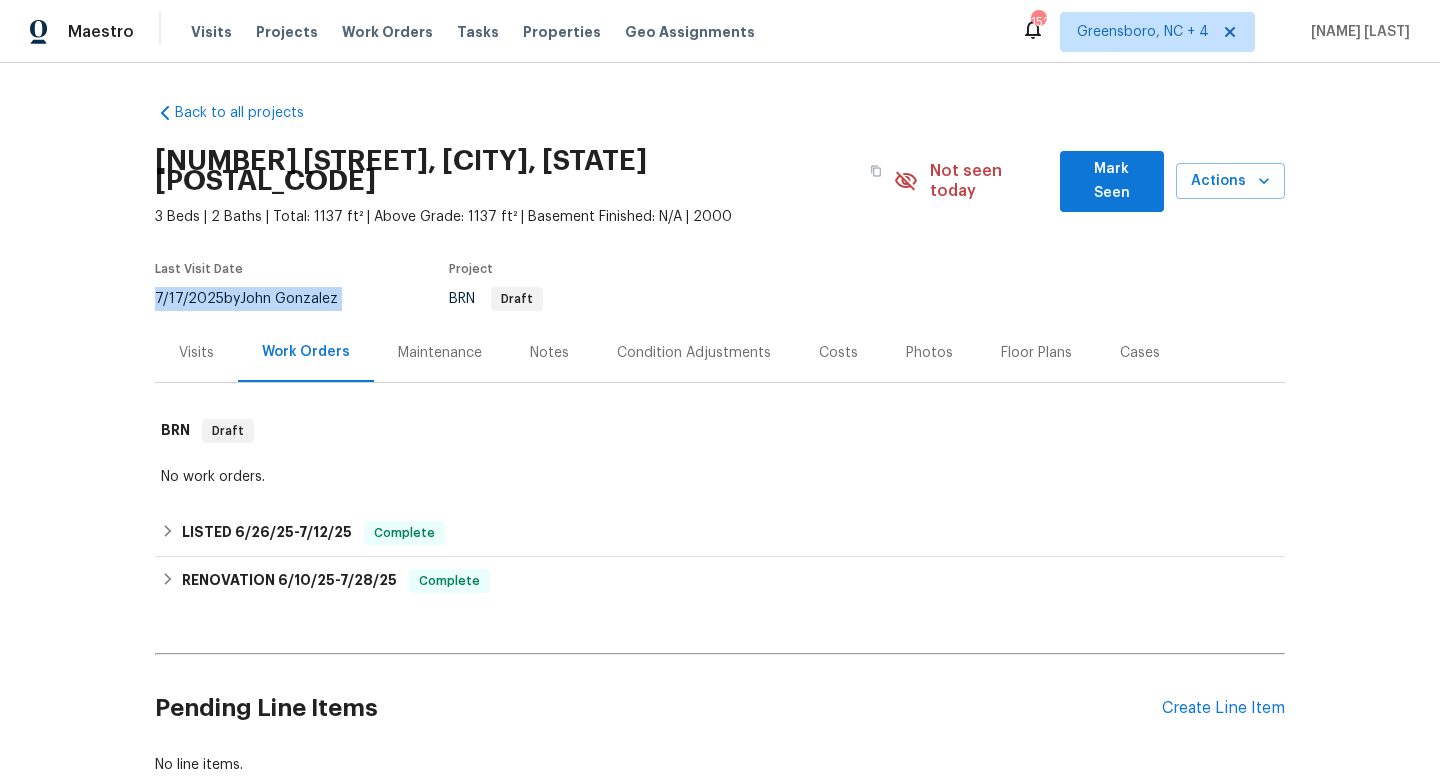 copy on "[DATE]  by  [NAME] [LAST]" 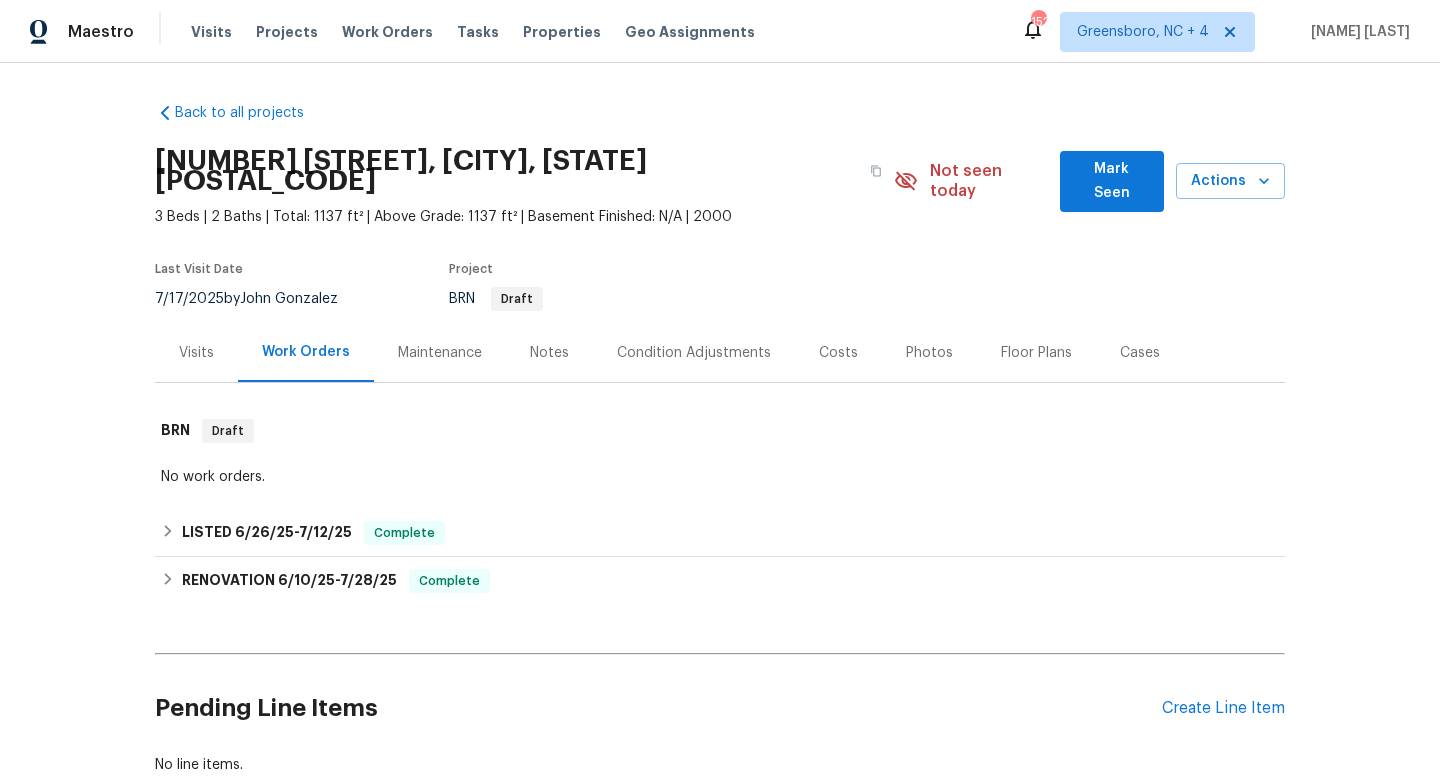 click on "[NUMBER] [STREET], [CITY], [STATE] [POSTAL_CODE]" at bounding box center (524, 171) 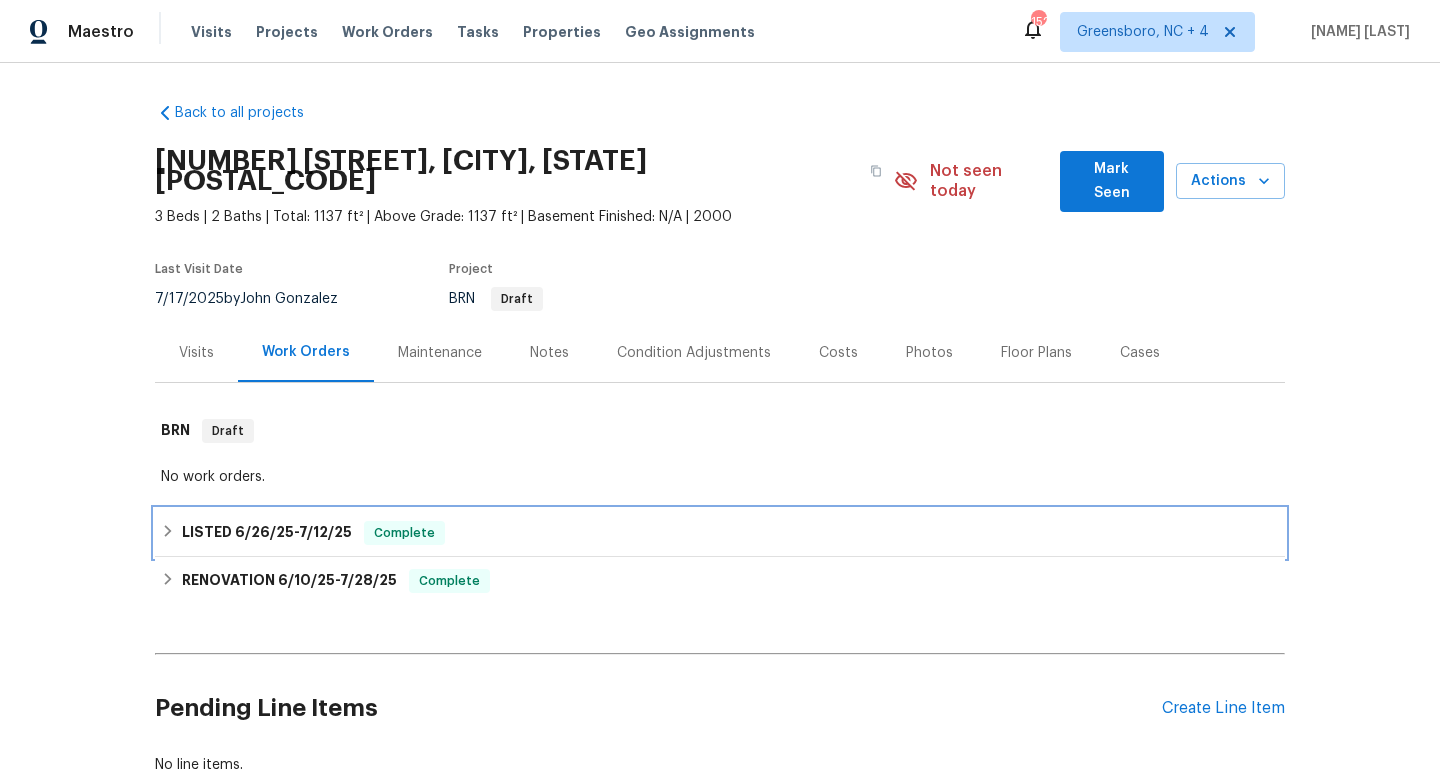 click on "LISTED   [DATE]  -  [DATE]" at bounding box center [267, 533] 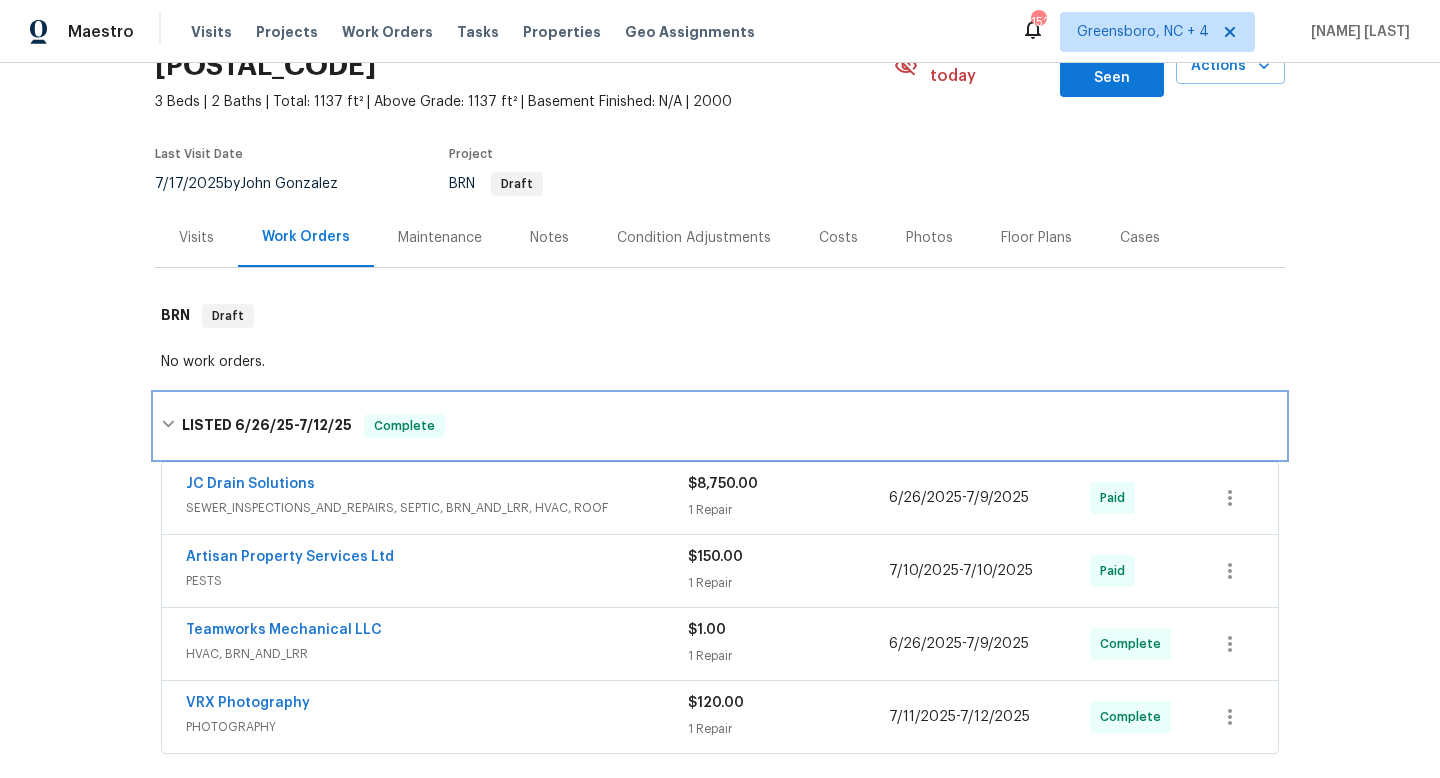 scroll, scrollTop: 133, scrollLeft: 0, axis: vertical 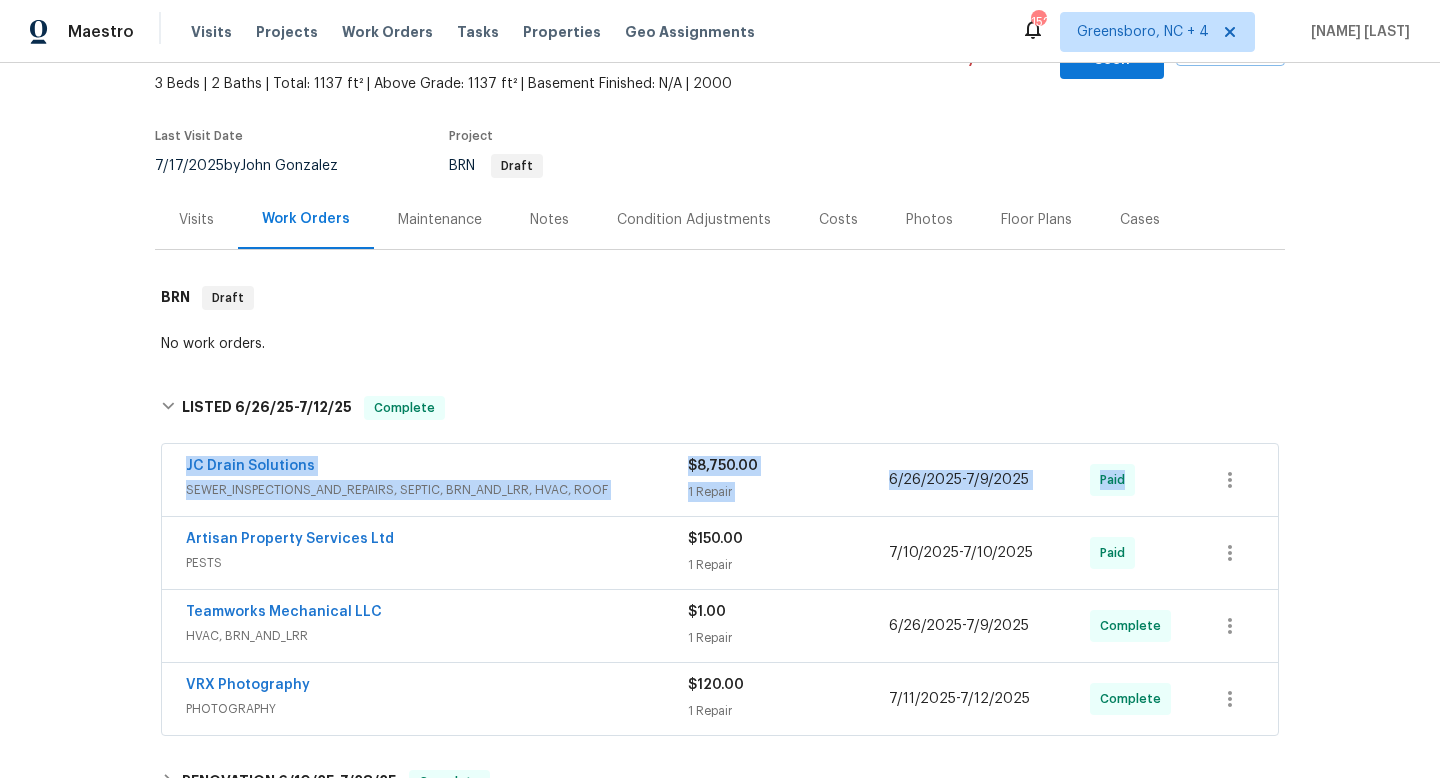 drag, startPoint x: 163, startPoint y: 435, endPoint x: 1214, endPoint y: 463, distance: 1051.3729 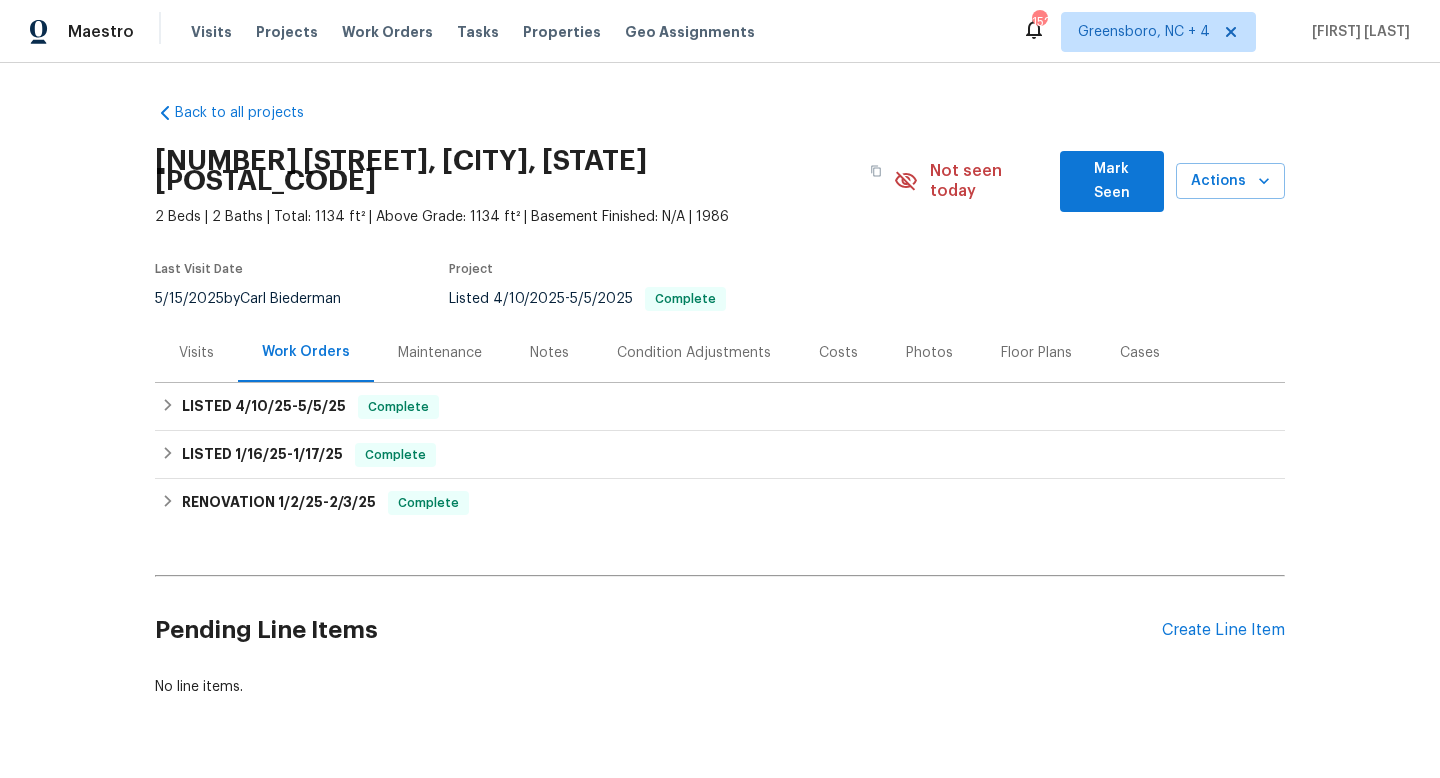 scroll, scrollTop: 0, scrollLeft: 0, axis: both 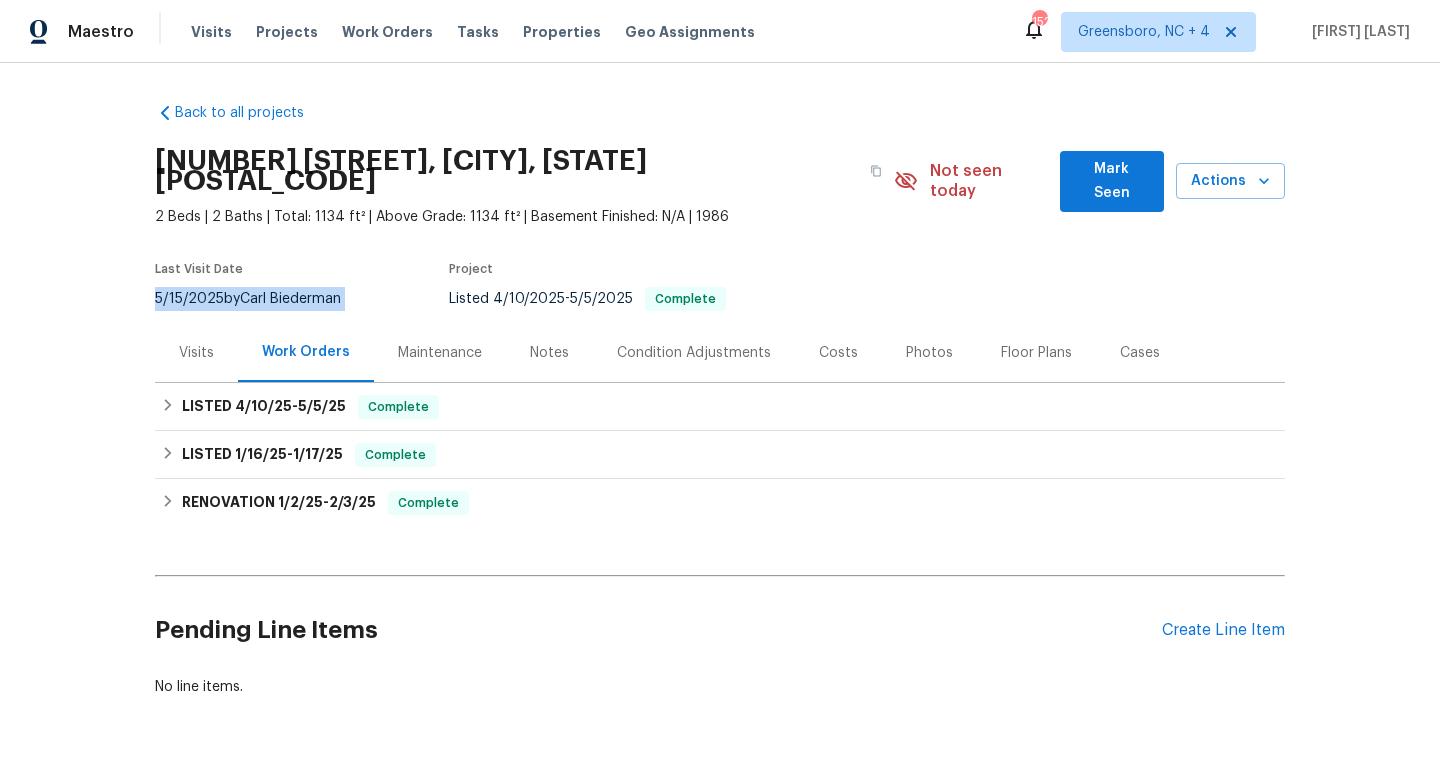 click on "5/15/2025  by  Carl Biederman" at bounding box center [260, 299] 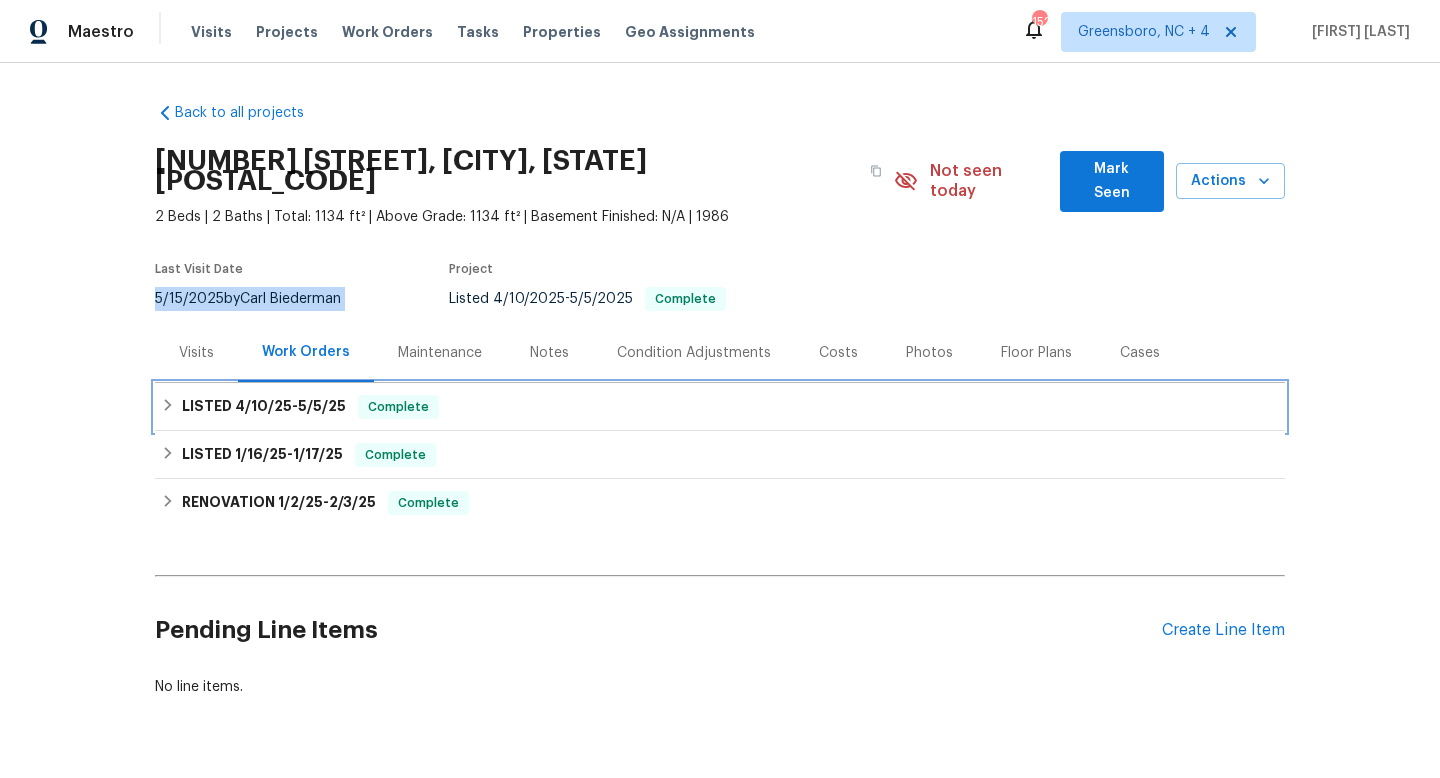 click on "4/10/25" at bounding box center (263, 406) 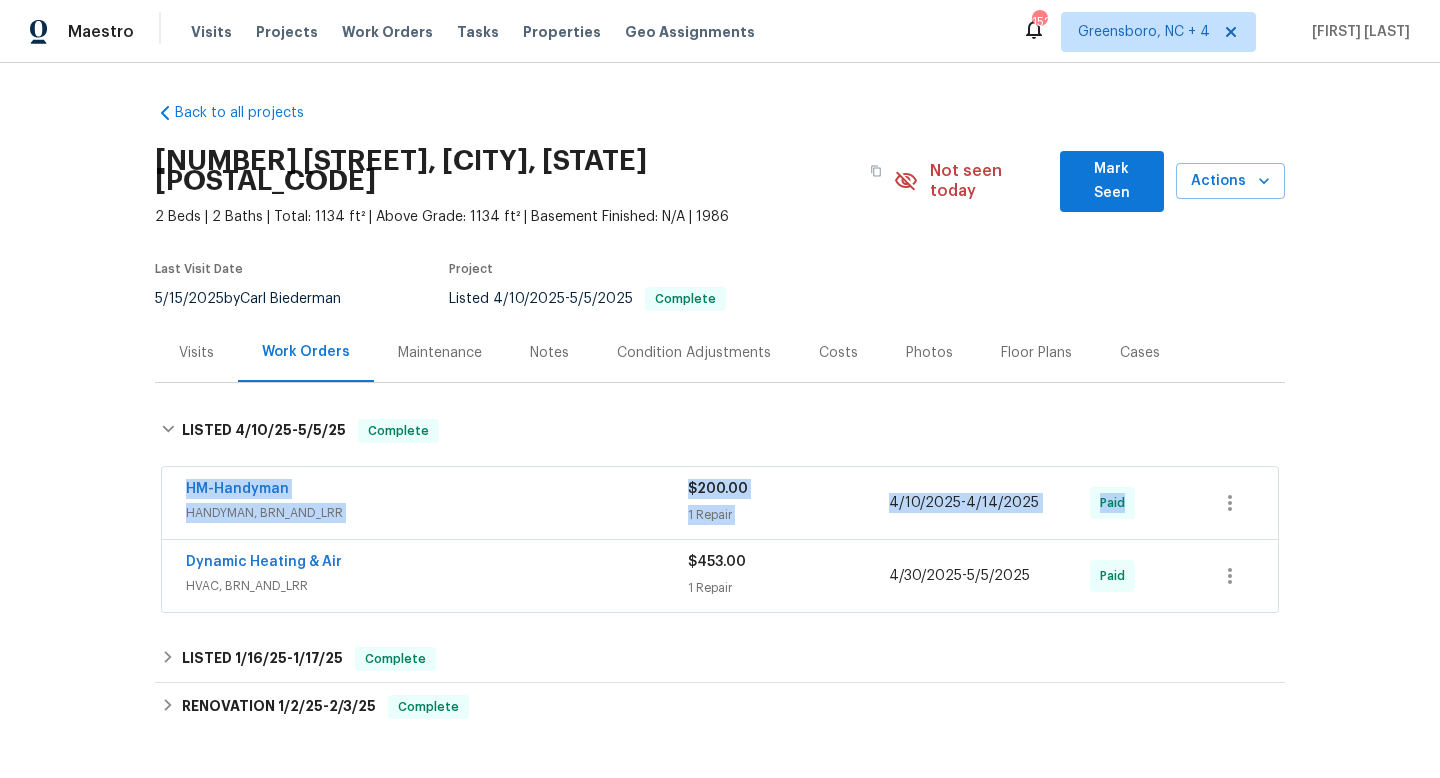 drag, startPoint x: 166, startPoint y: 465, endPoint x: 1183, endPoint y: 515, distance: 1018.2284 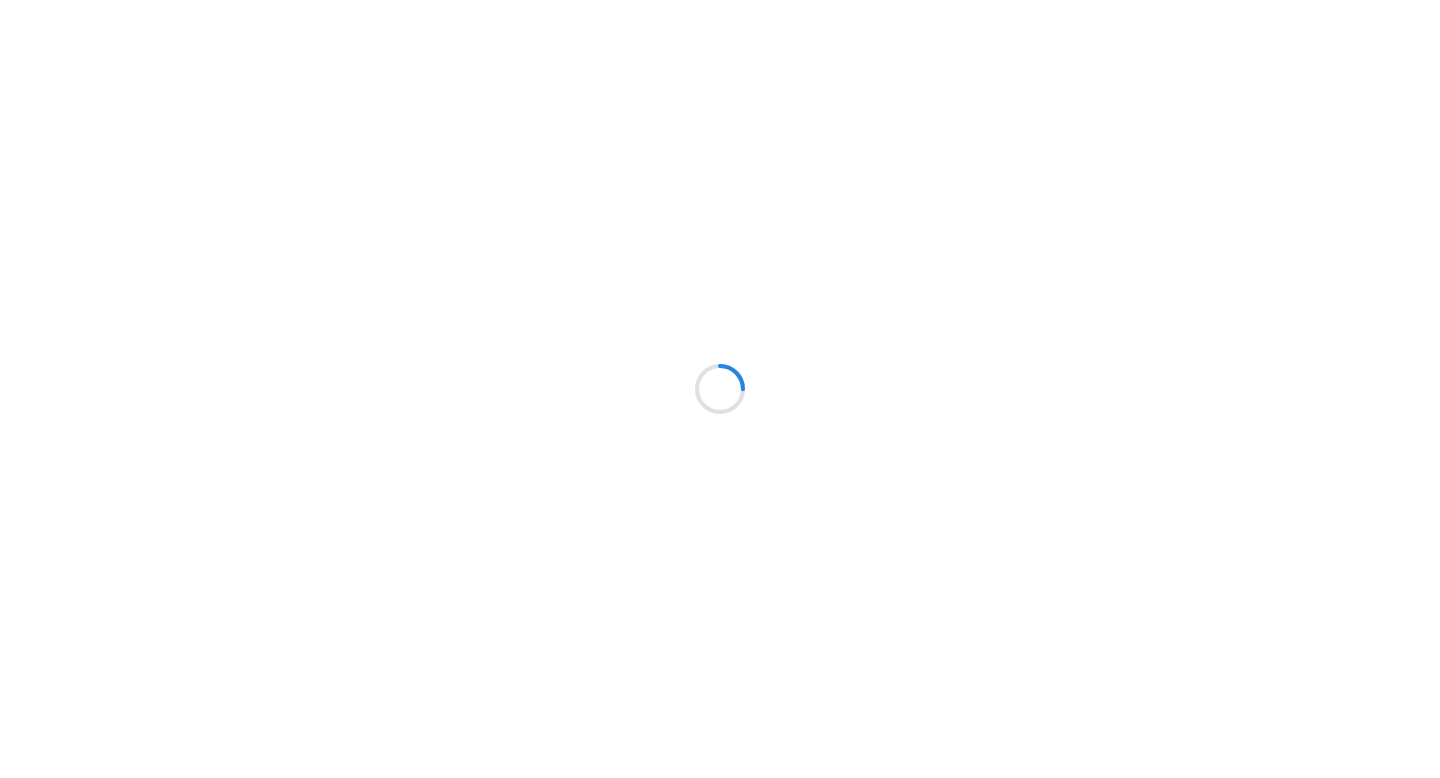 scroll, scrollTop: 0, scrollLeft: 0, axis: both 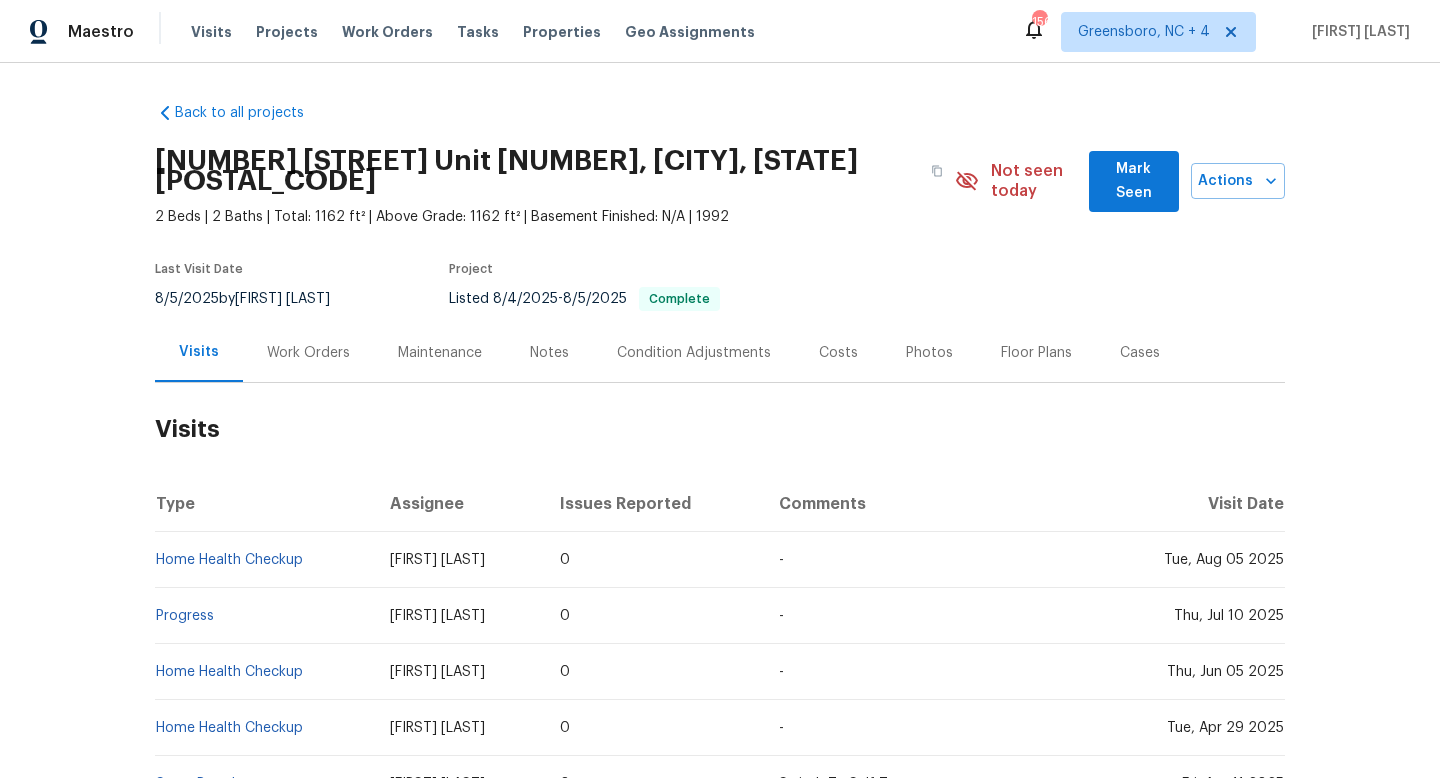 click on "8/5/2025  by  Julian Murray" at bounding box center [254, 299] 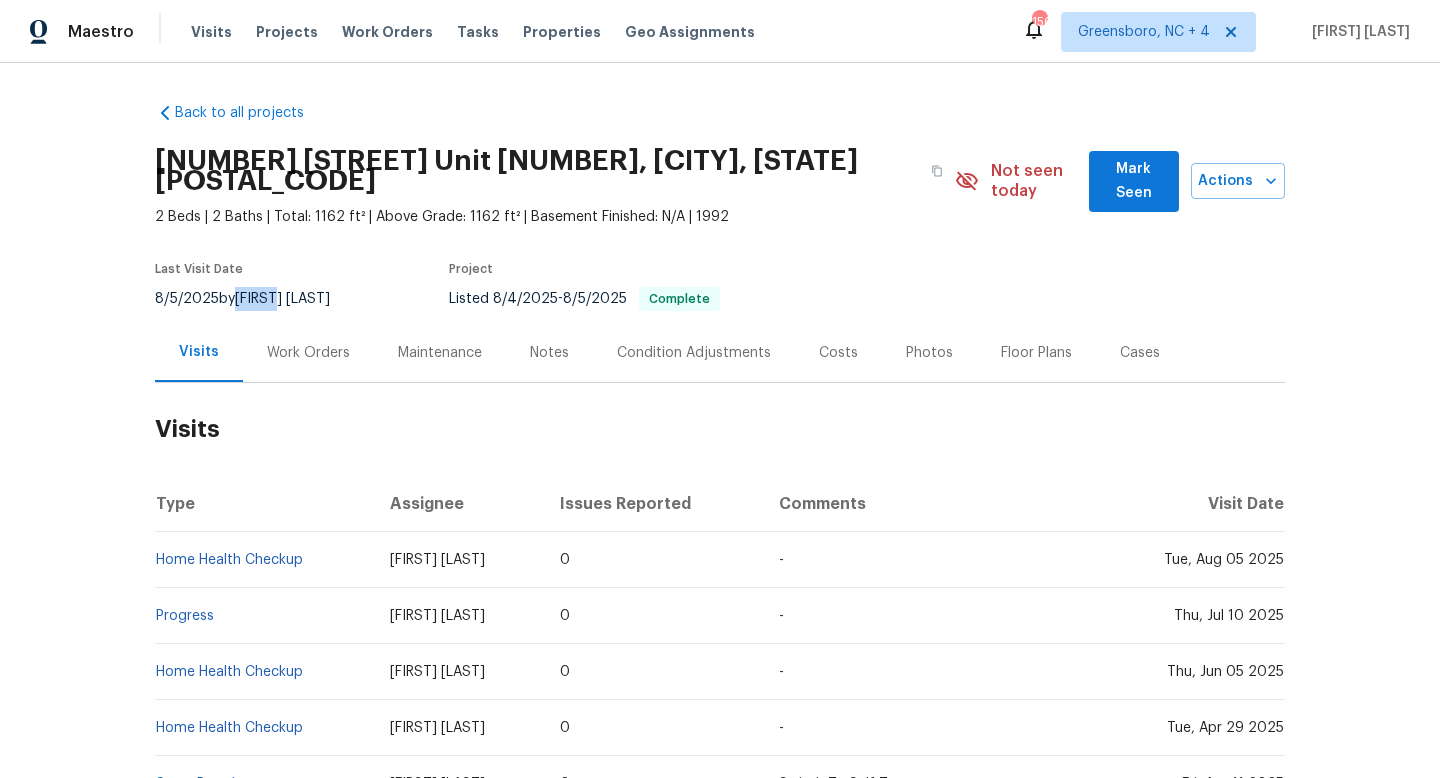 click on "8/5/2025  by  Julian Murray" at bounding box center (254, 299) 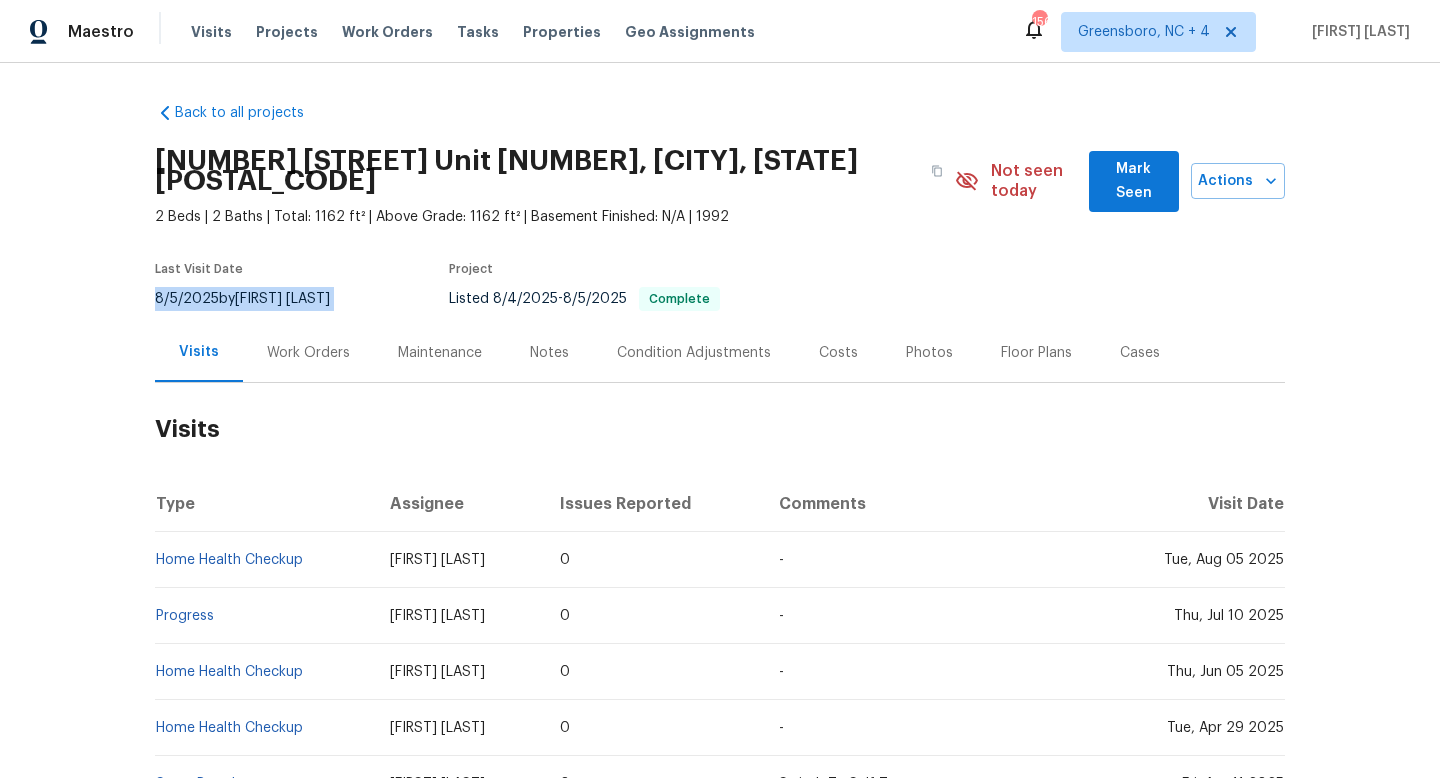 click on "8/5/2025  by  Julian Murray" at bounding box center [254, 299] 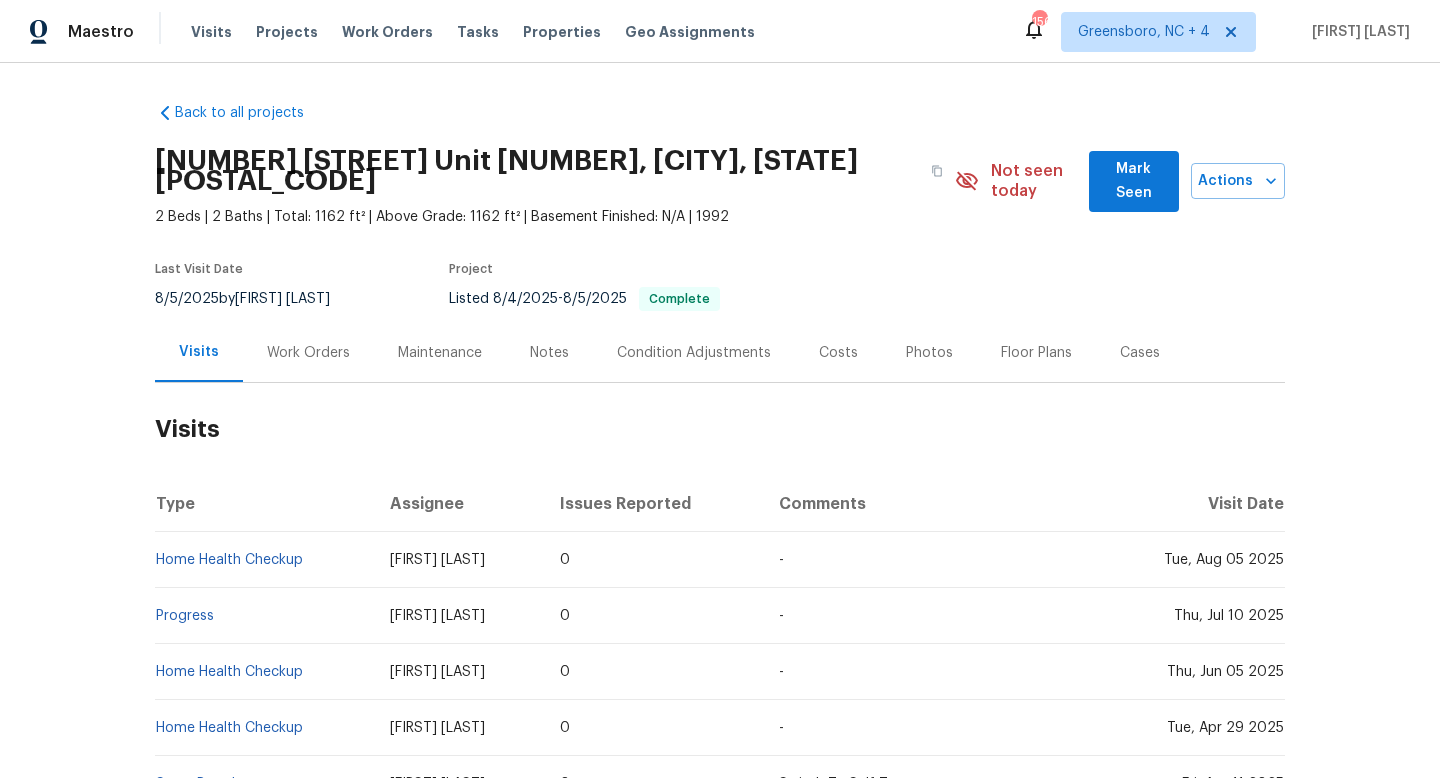 click on "Work Orders" at bounding box center [308, 353] 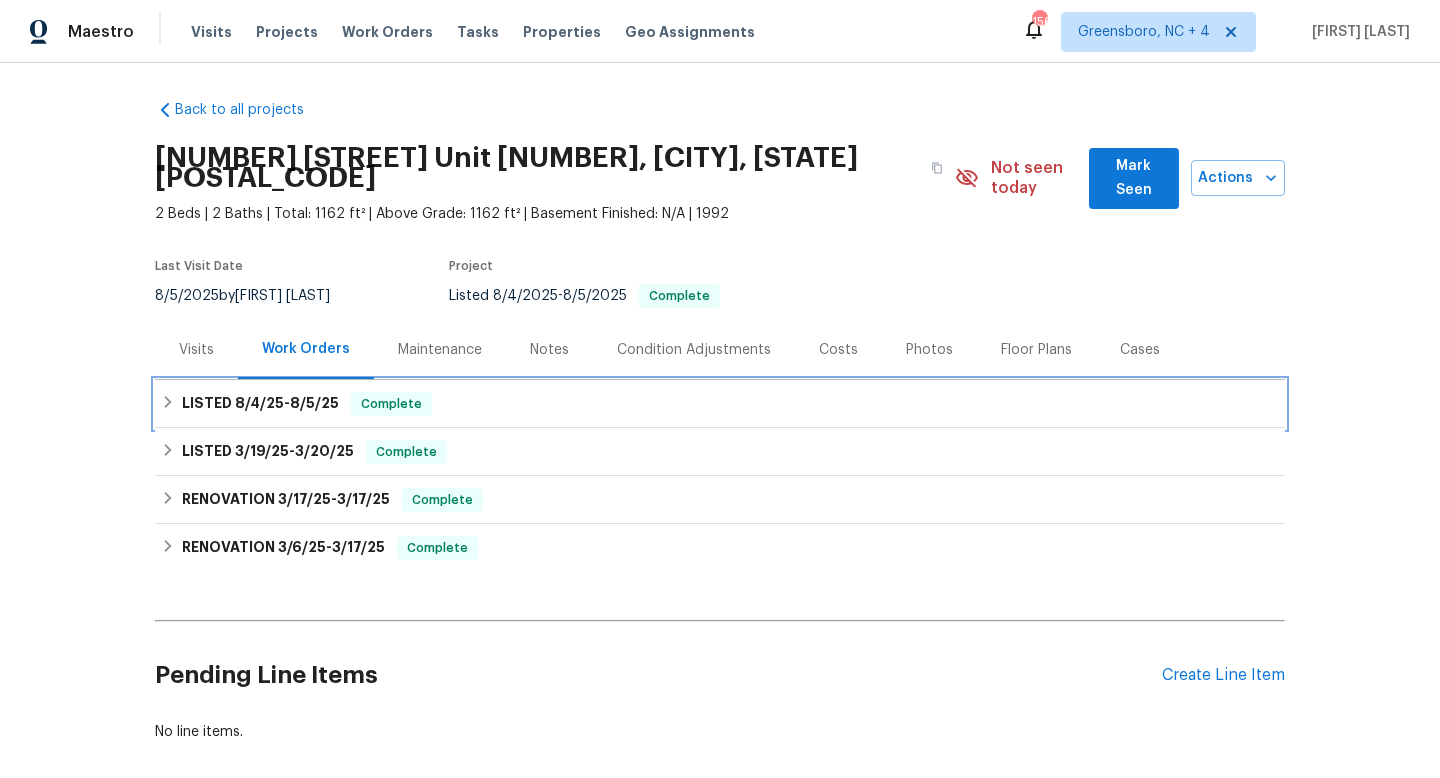 click on "LISTED   8/4/25  -  8/5/25" at bounding box center (260, 404) 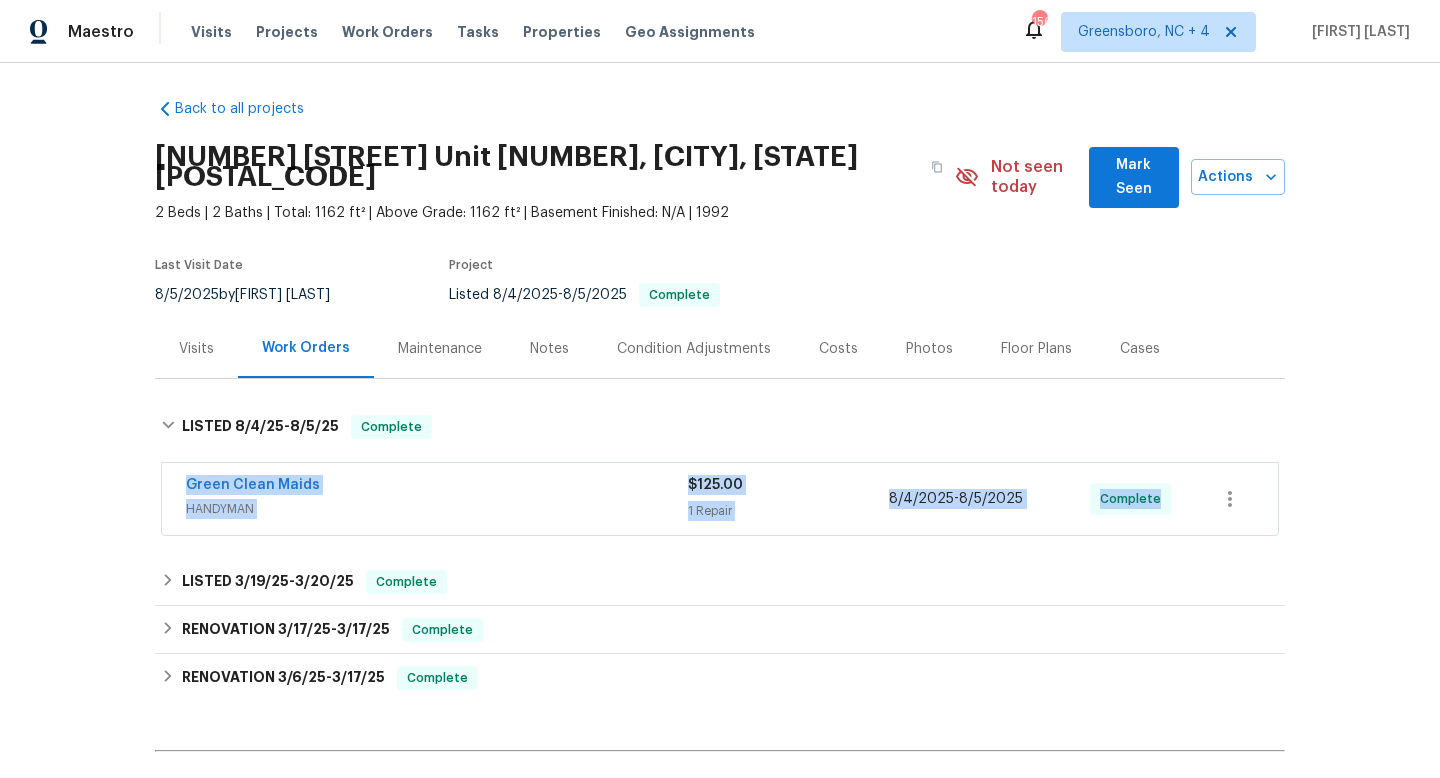 drag, startPoint x: 162, startPoint y: 483, endPoint x: 1258, endPoint y: 511, distance: 1096.3577 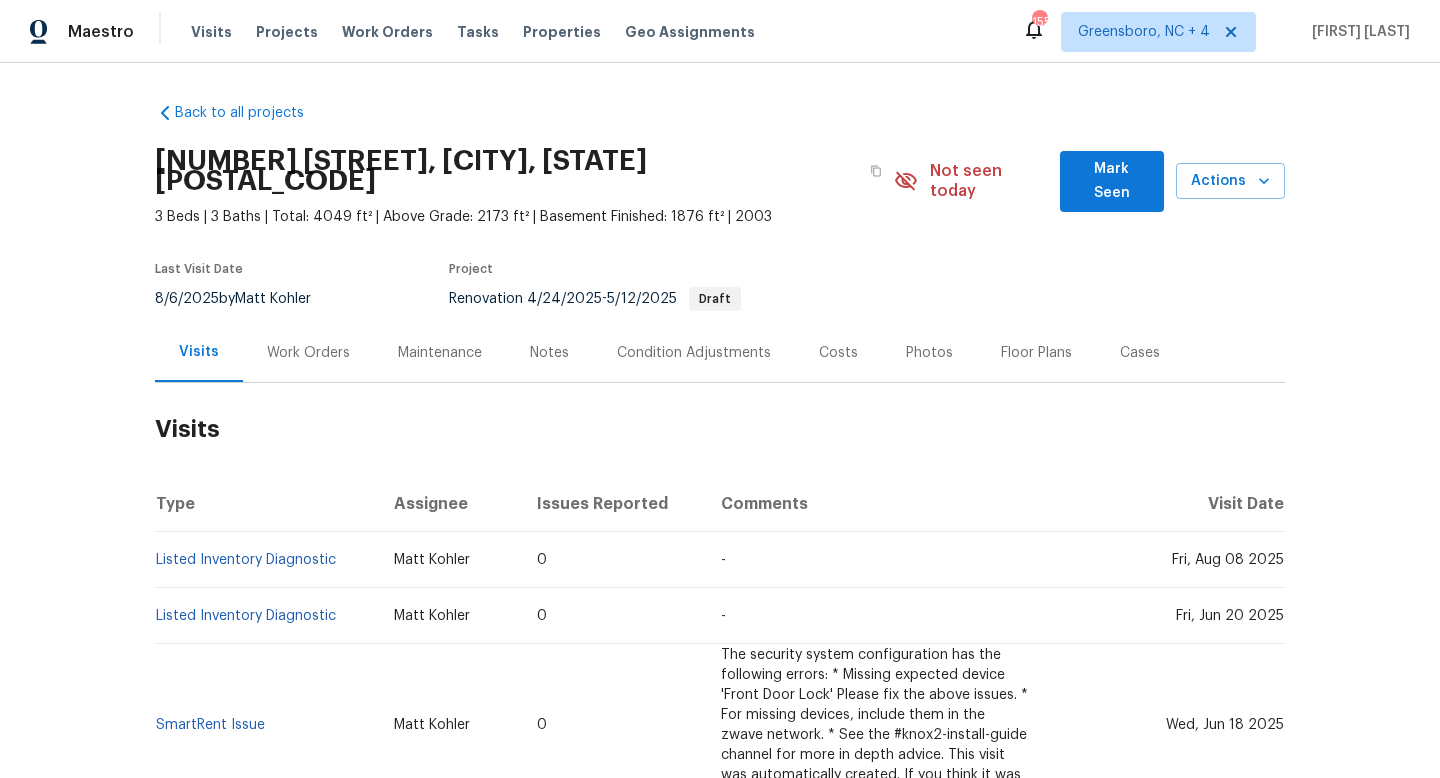 scroll, scrollTop: 0, scrollLeft: 0, axis: both 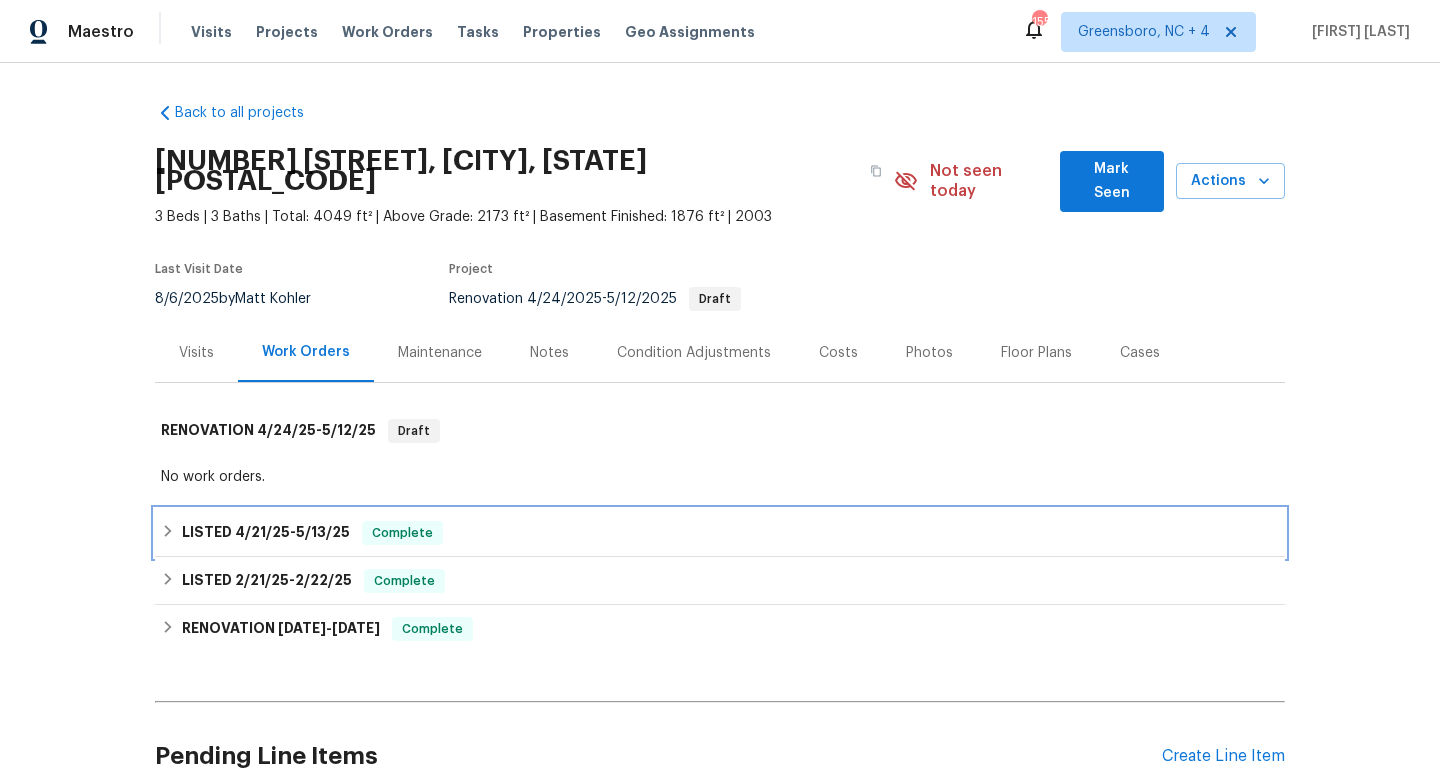 click on "4/21/25" at bounding box center (262, 532) 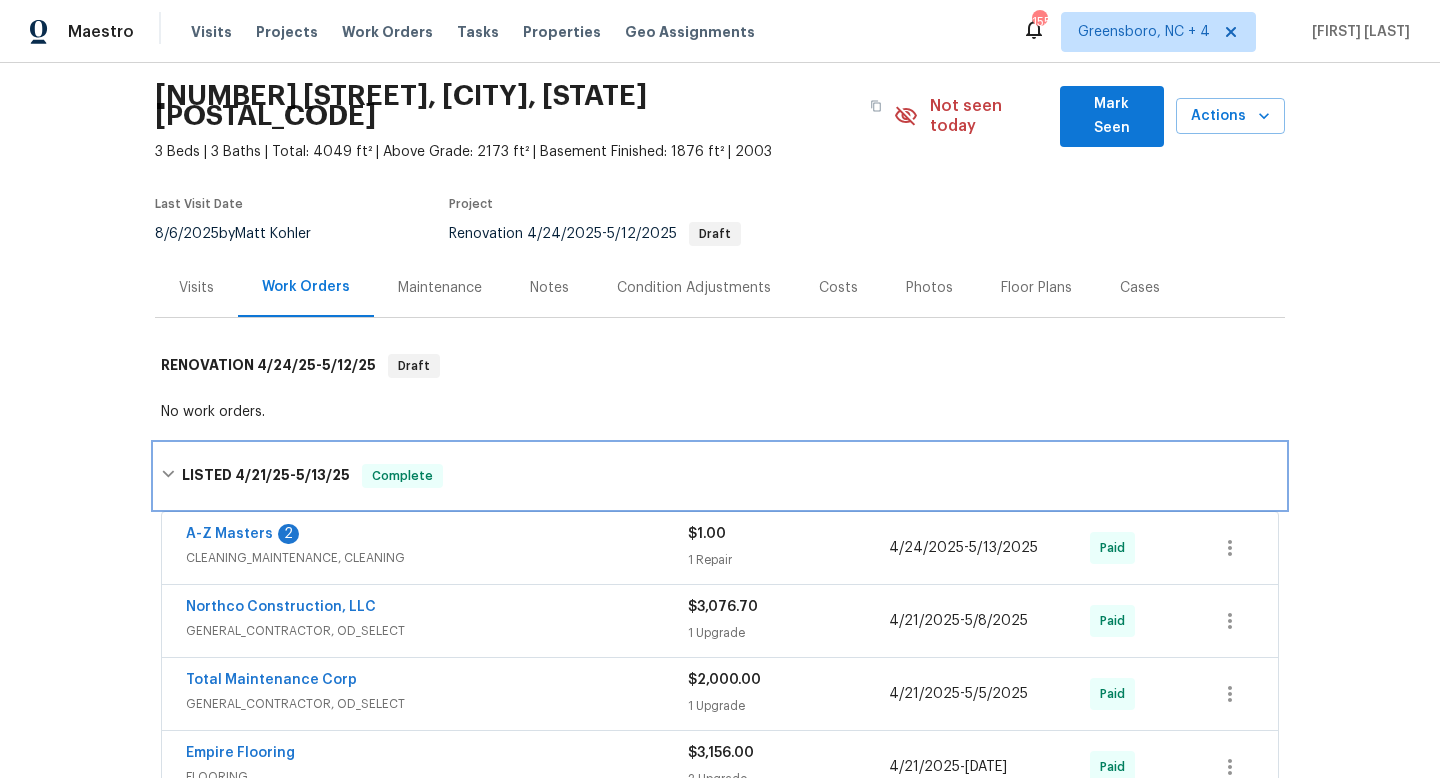 scroll, scrollTop: 92, scrollLeft: 0, axis: vertical 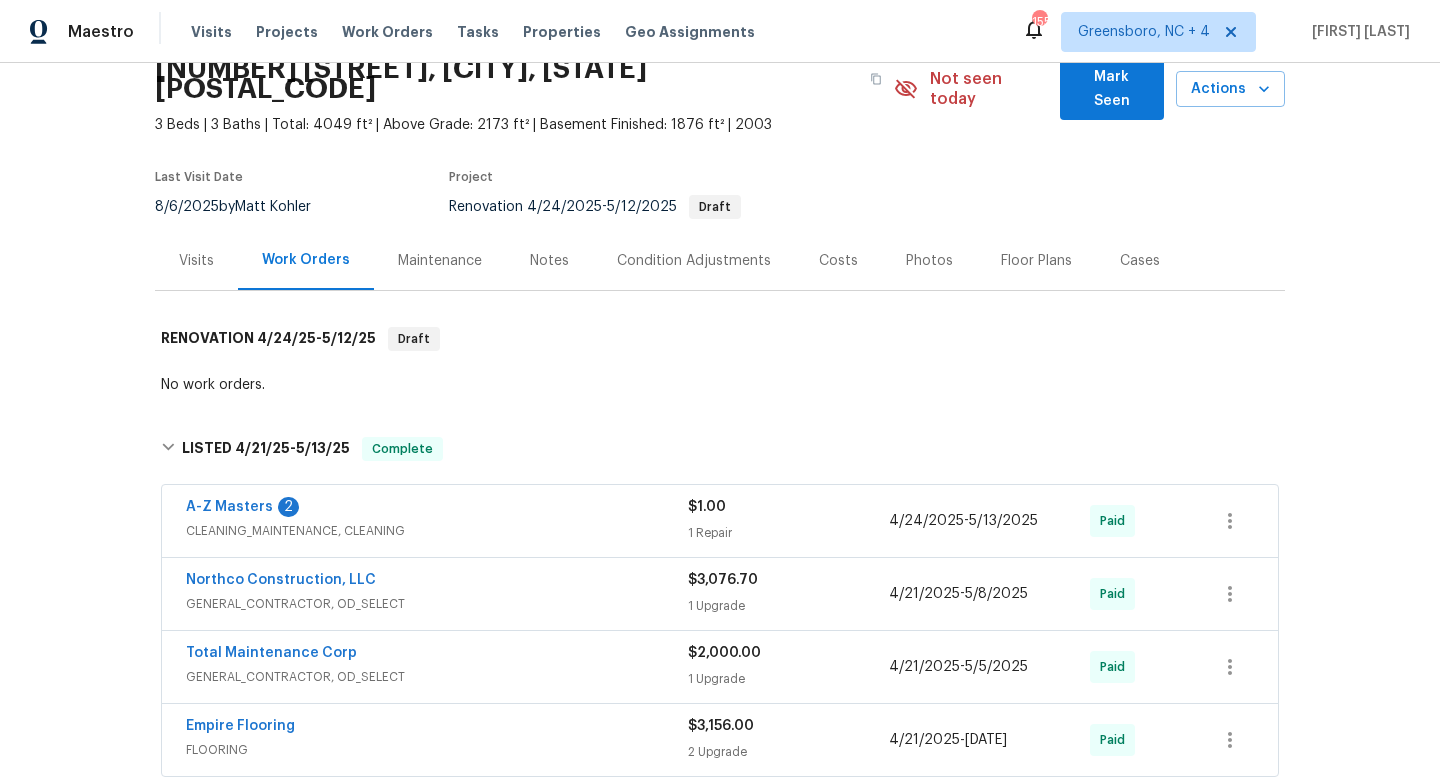 click on "Visits" at bounding box center [196, 260] 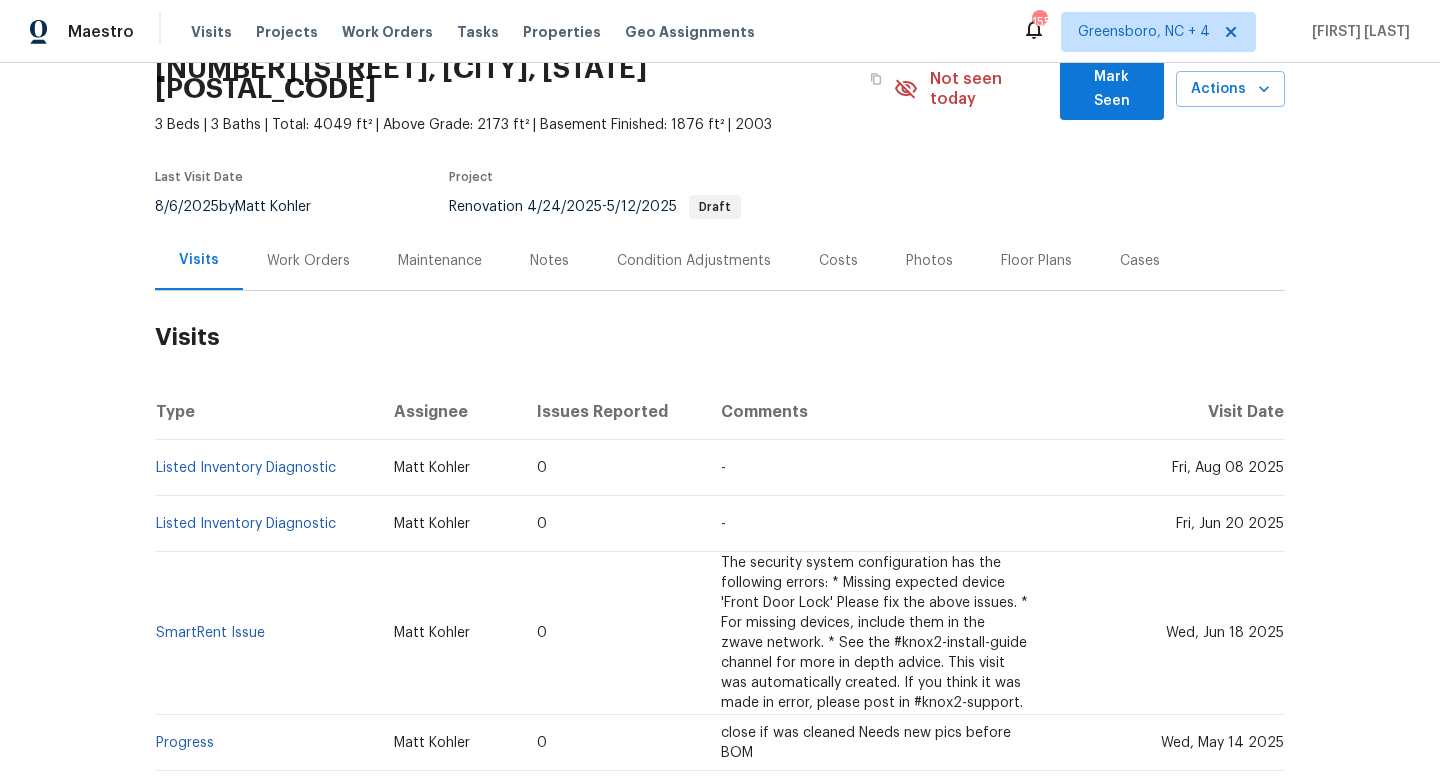 click on "Work Orders" at bounding box center (308, 261) 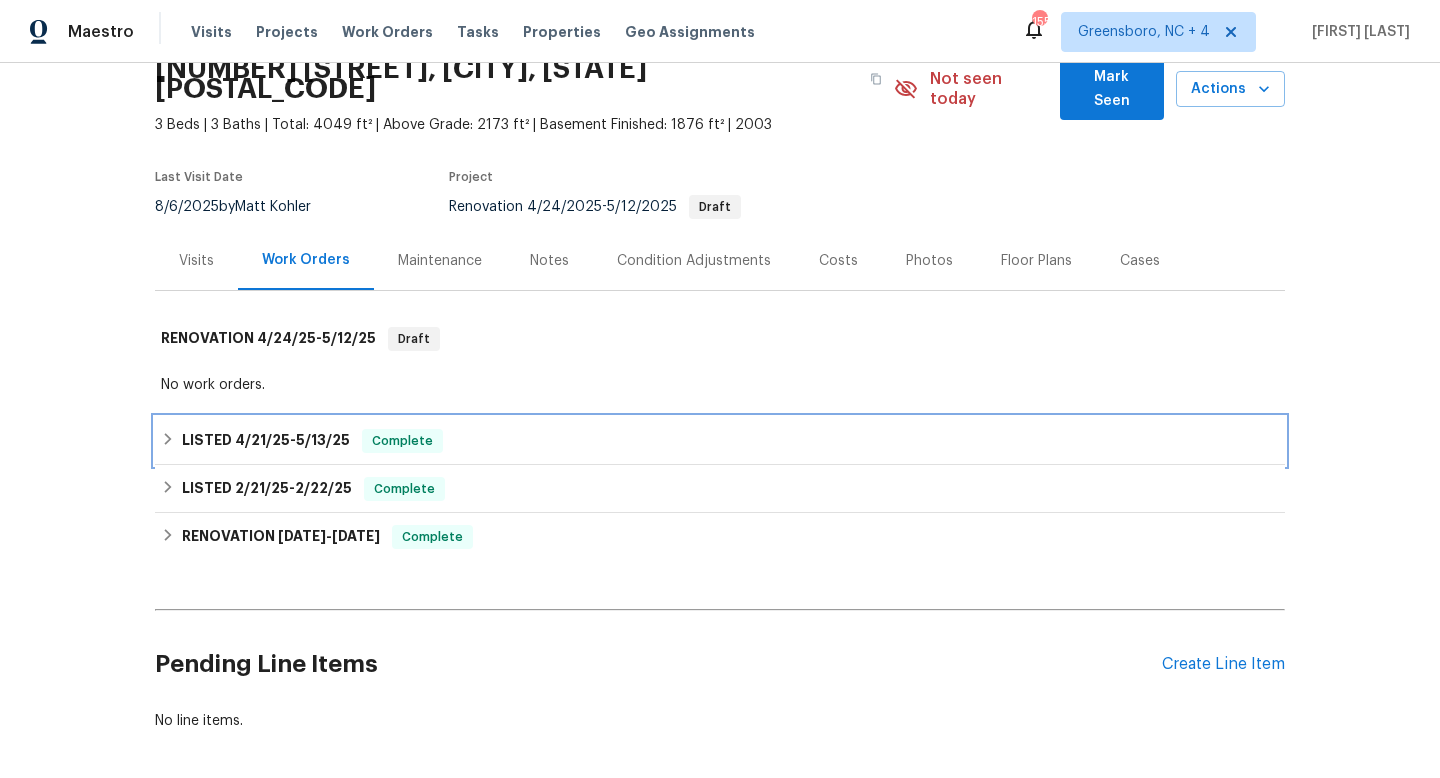 click on "LISTED   4/21/25  -  5/13/25 Complete" at bounding box center (720, 441) 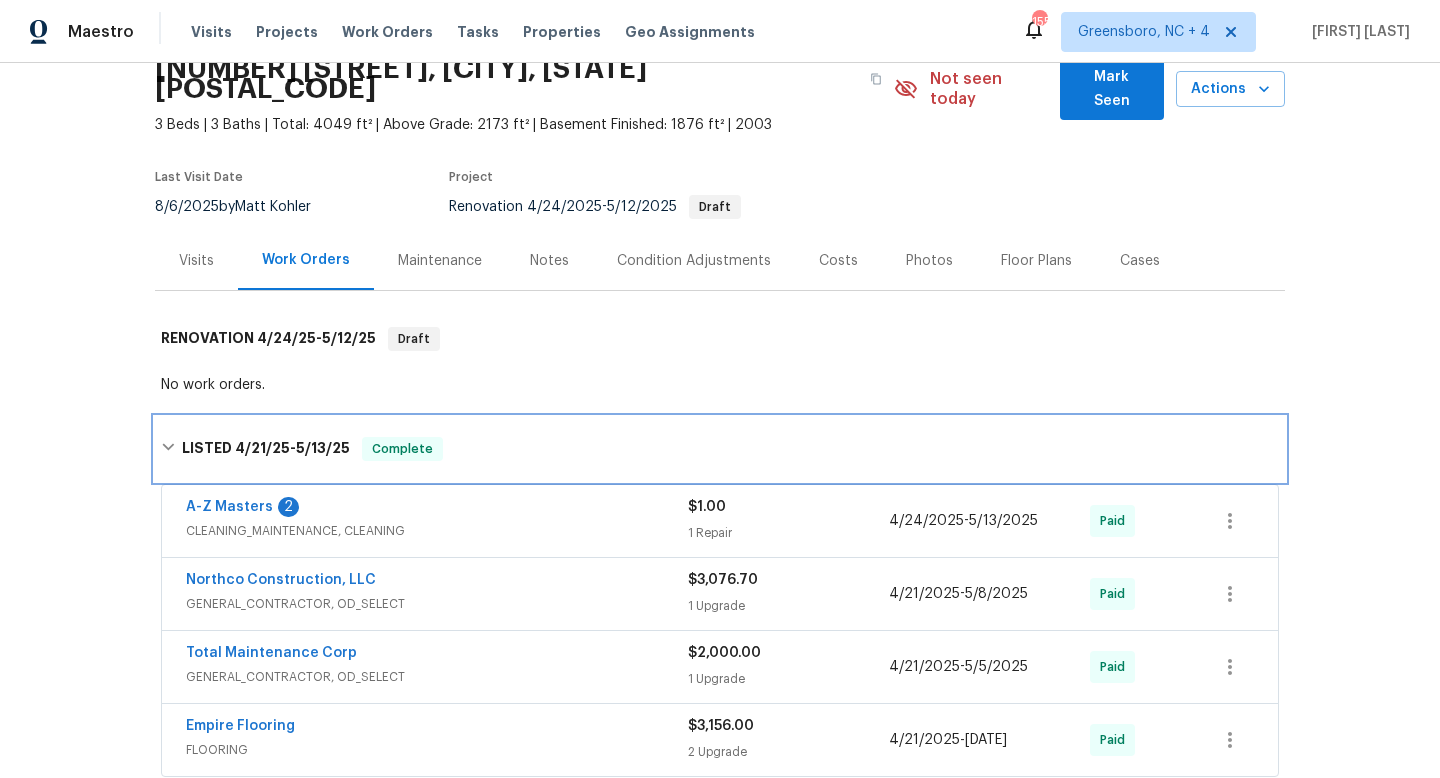 click on "4/21/25" at bounding box center [262, 448] 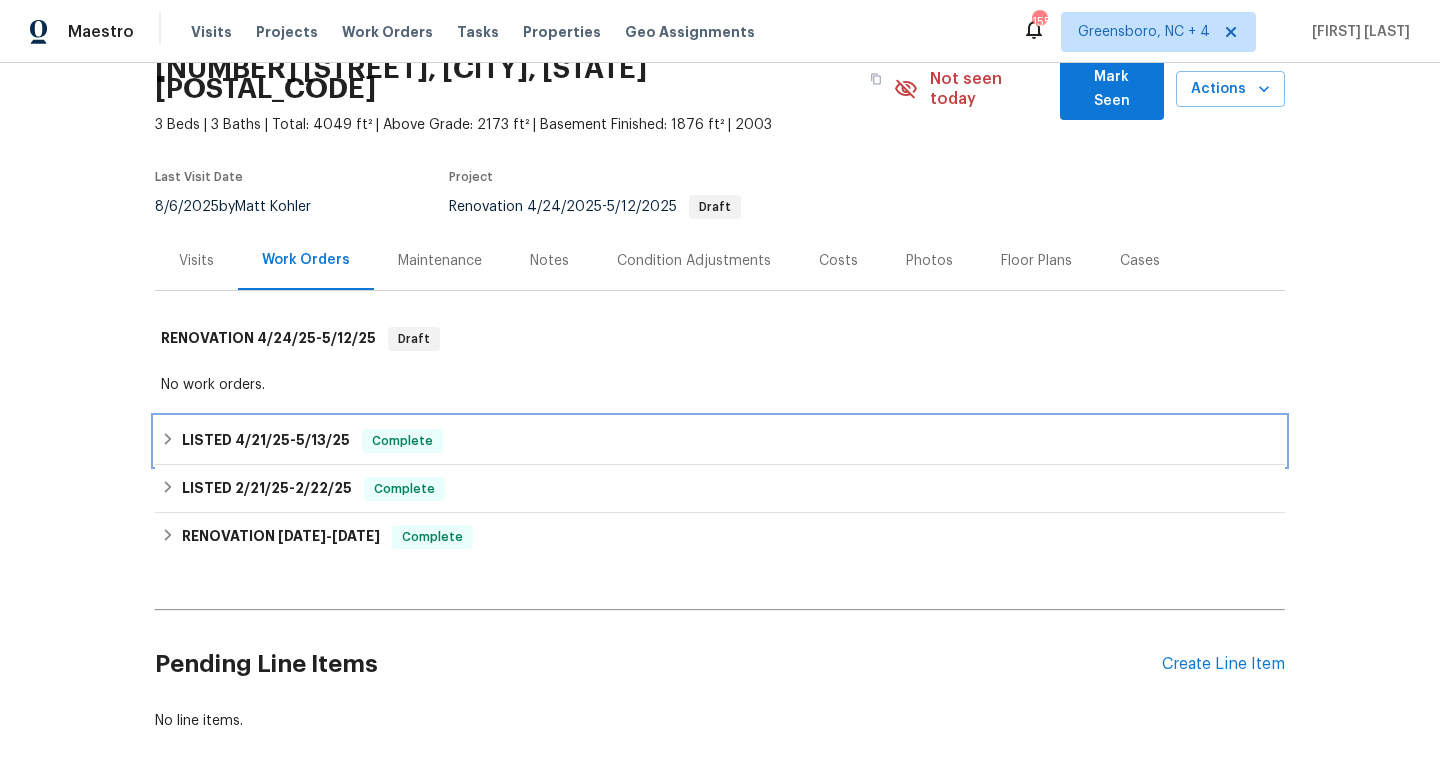 click on "LISTED   4/21/25  -  5/13/25 Complete" at bounding box center [720, 441] 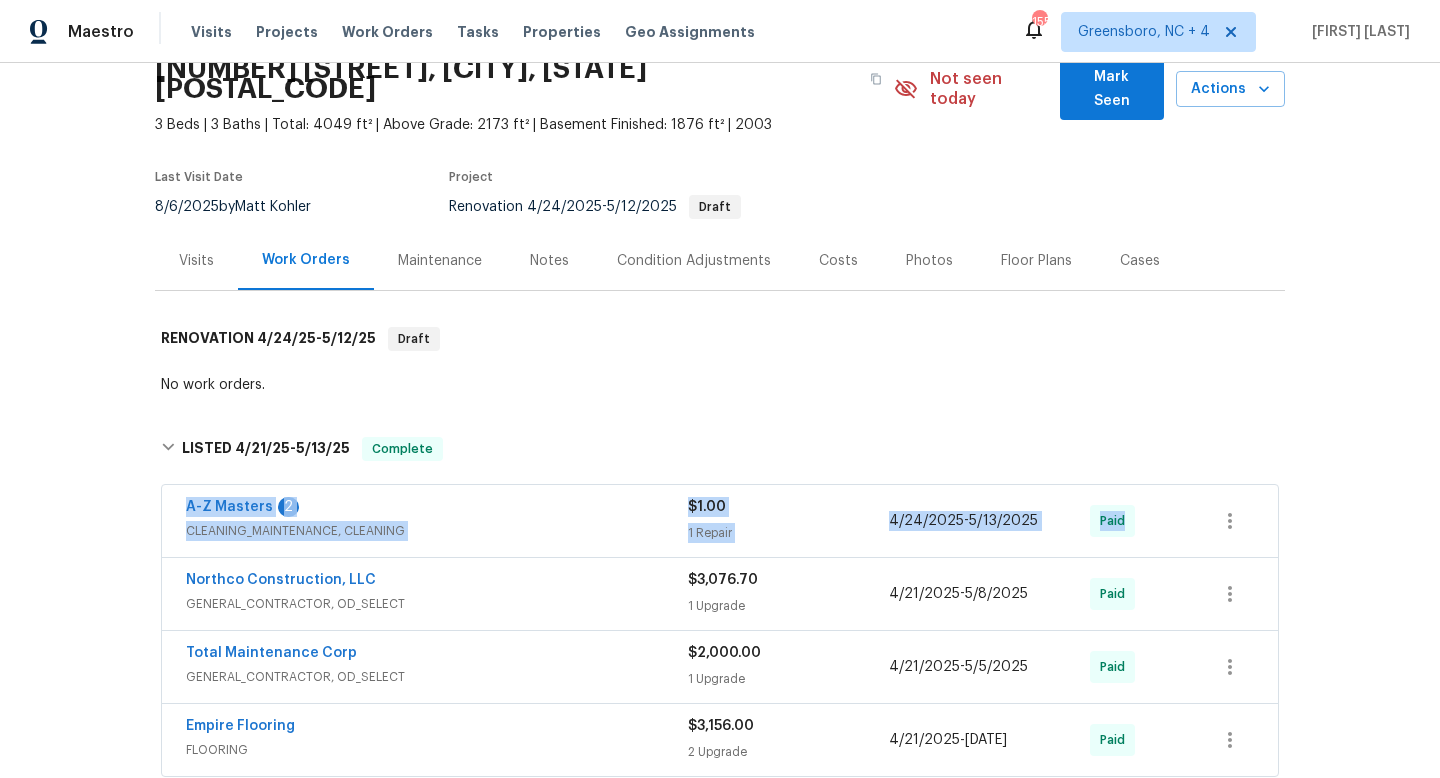drag, startPoint x: 169, startPoint y: 480, endPoint x: 1199, endPoint y: 491, distance: 1030.0587 